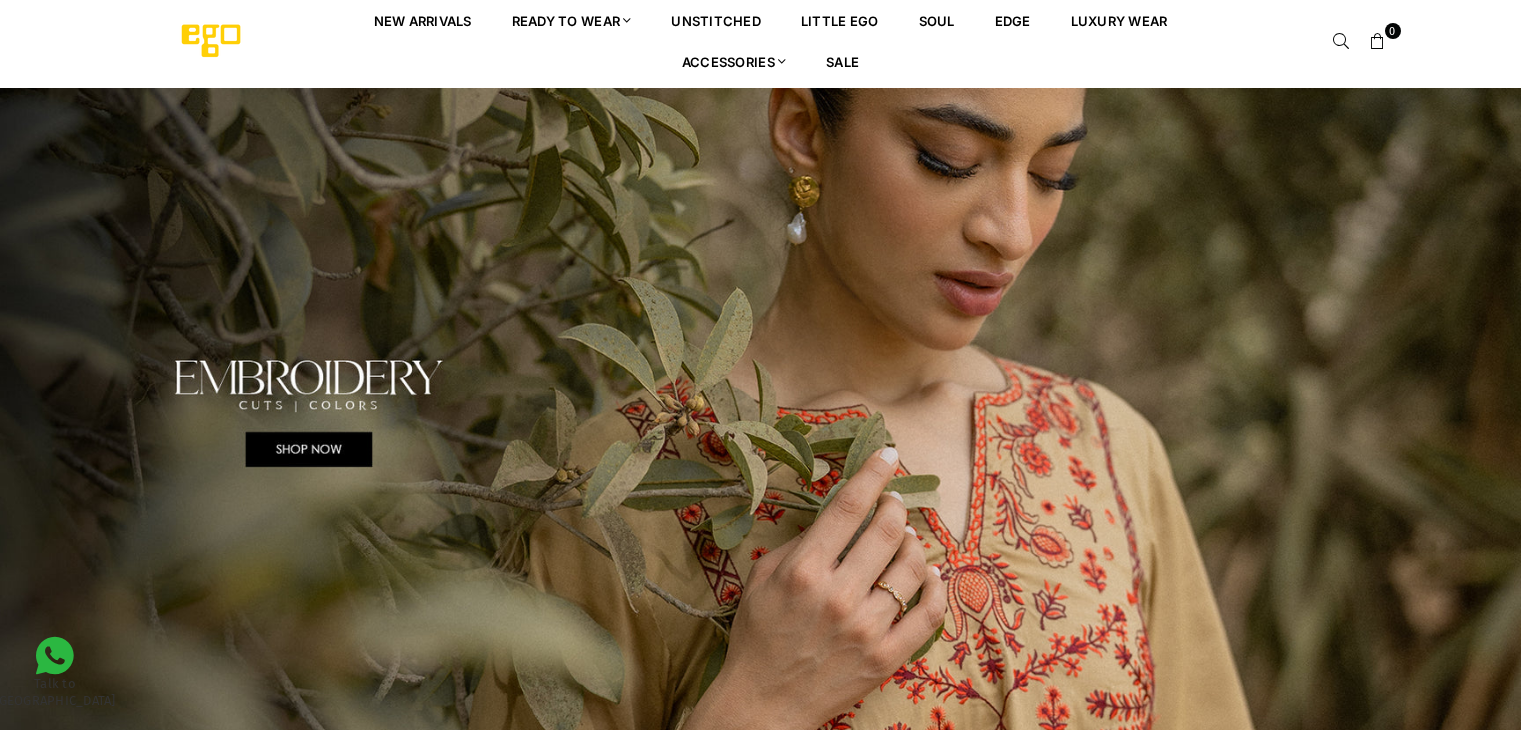 click at bounding box center (1342, 42) 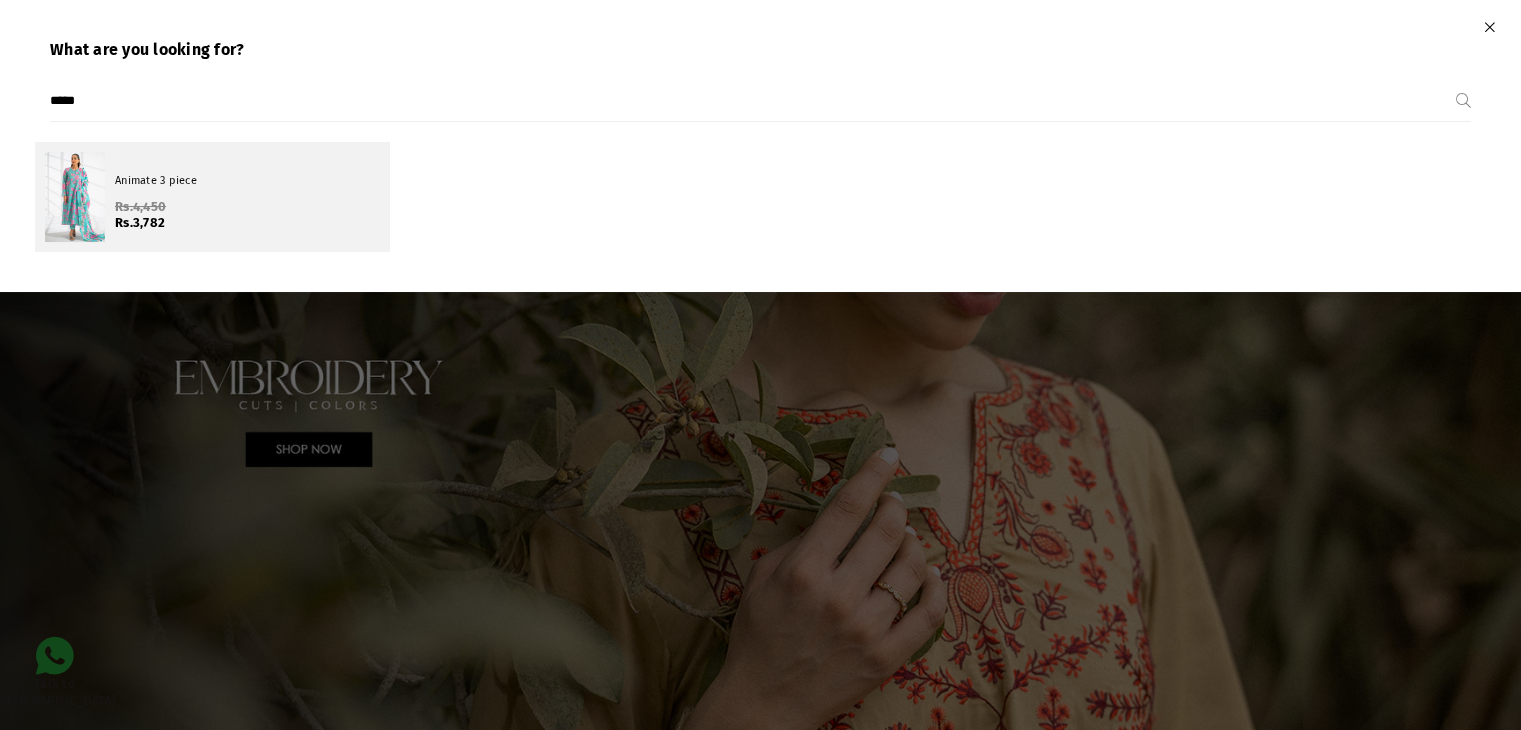 scroll, scrollTop: 0, scrollLeft: 0, axis: both 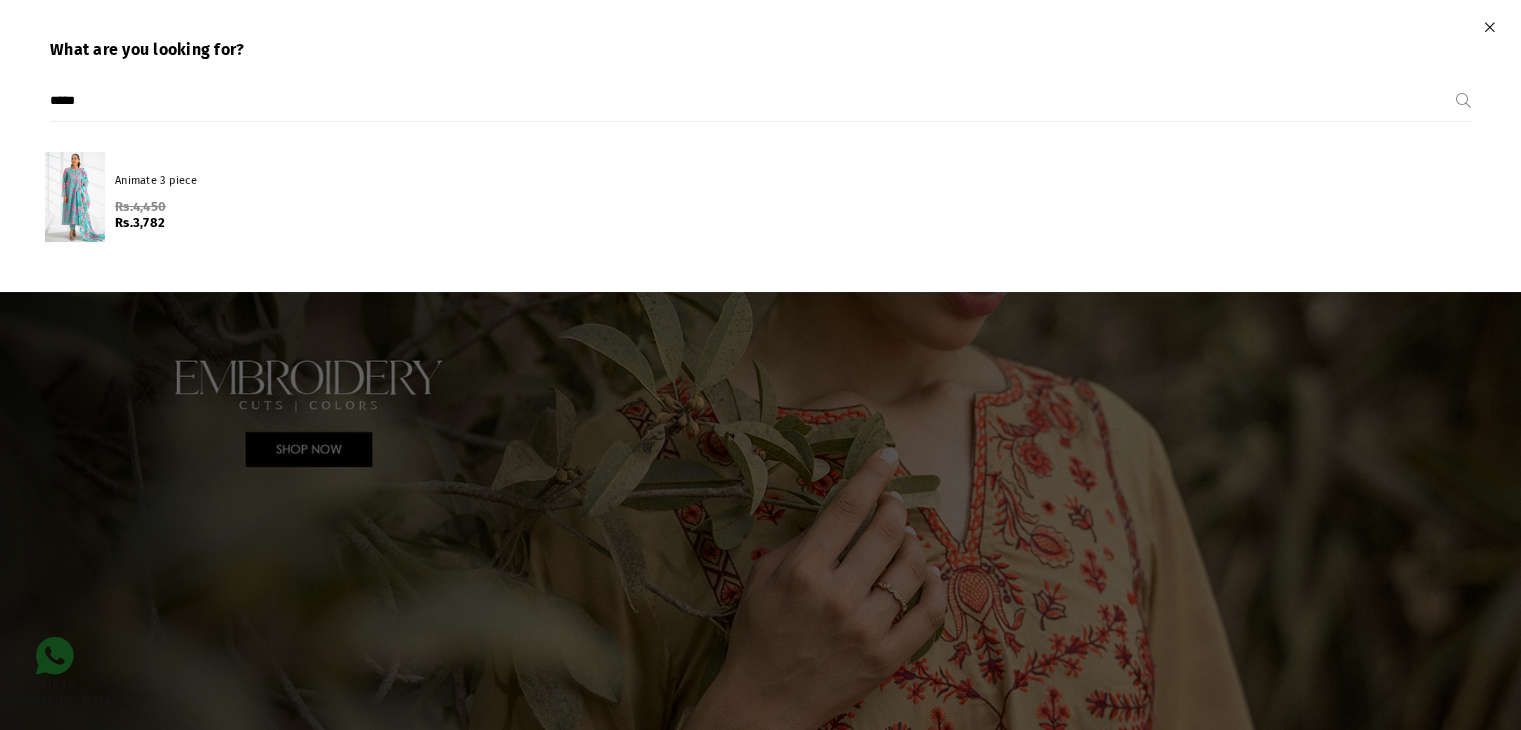 click on "Animate 3 piece
Regular price
Rs.4,450
Rs.3,782" at bounding box center [247, 197] 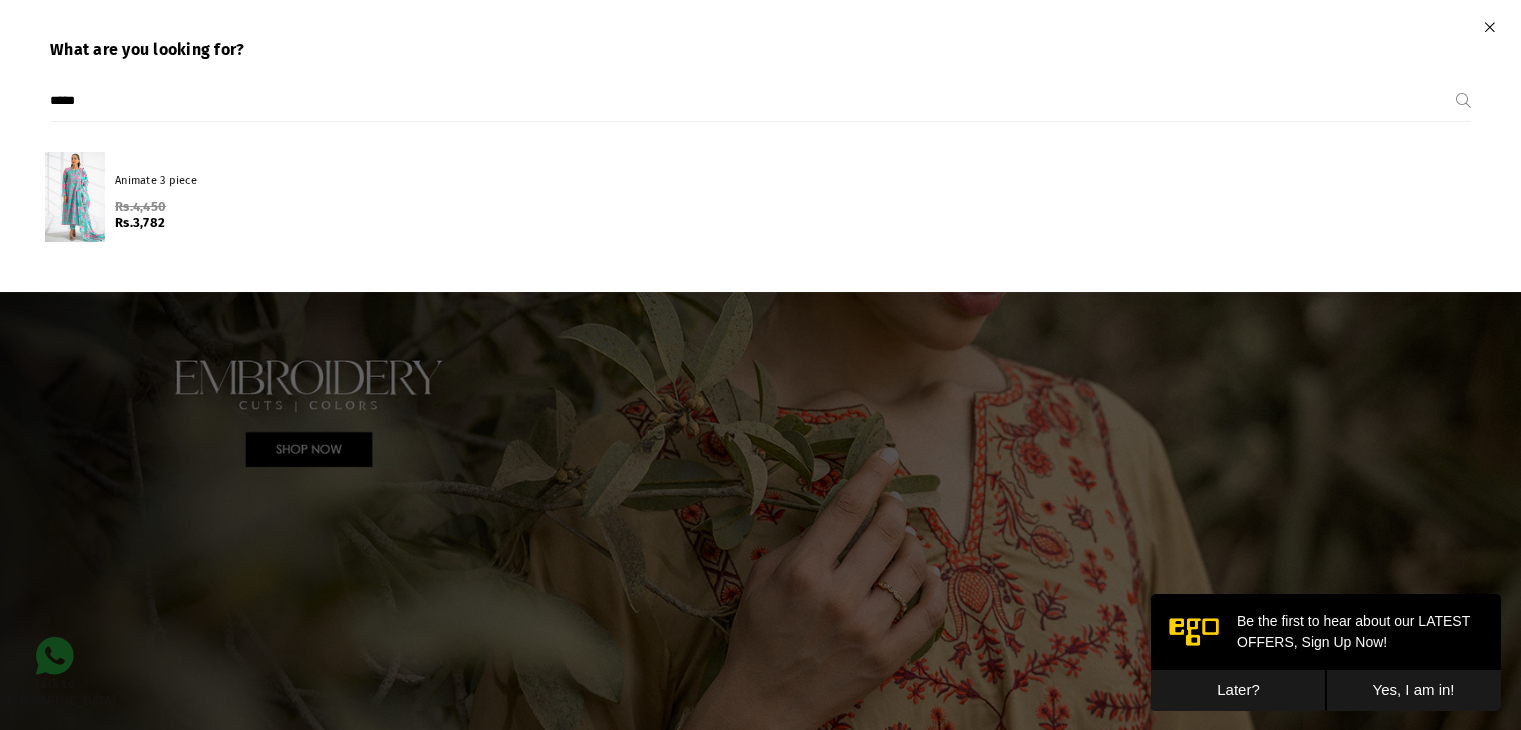 scroll, scrollTop: 0, scrollLeft: 0, axis: both 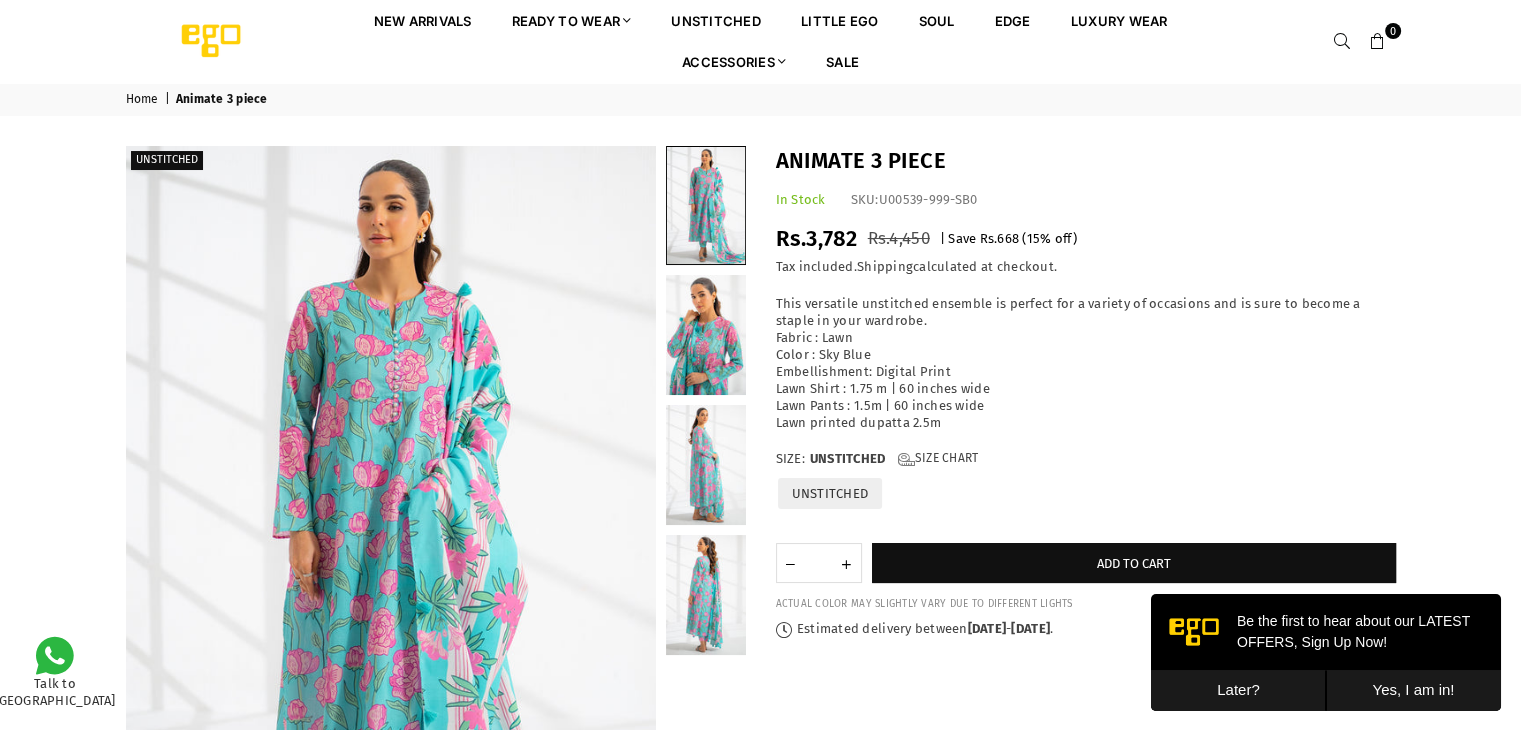 click on "Tax included.                       Shipping  calculated at checkout." at bounding box center (1086, 267) 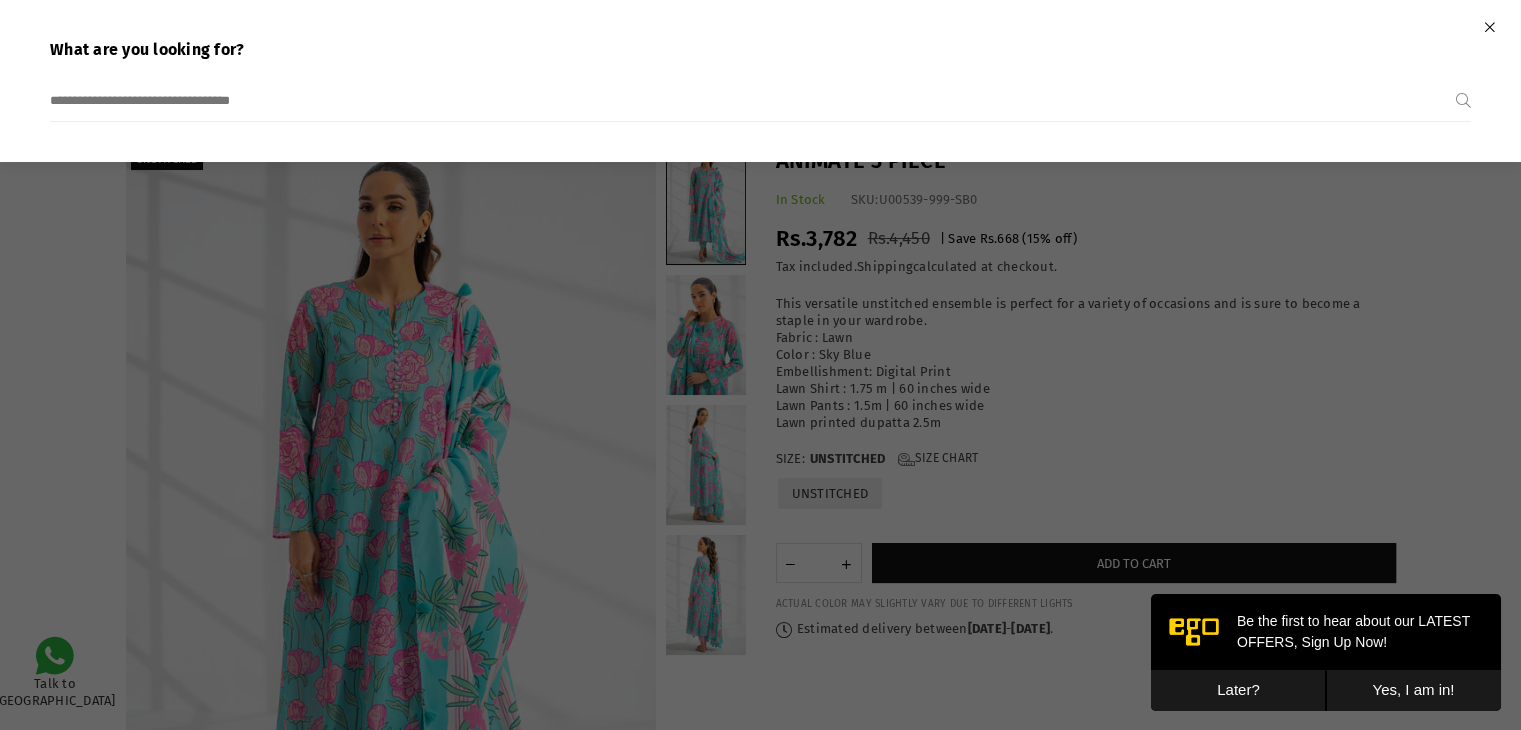 paste on "**********" 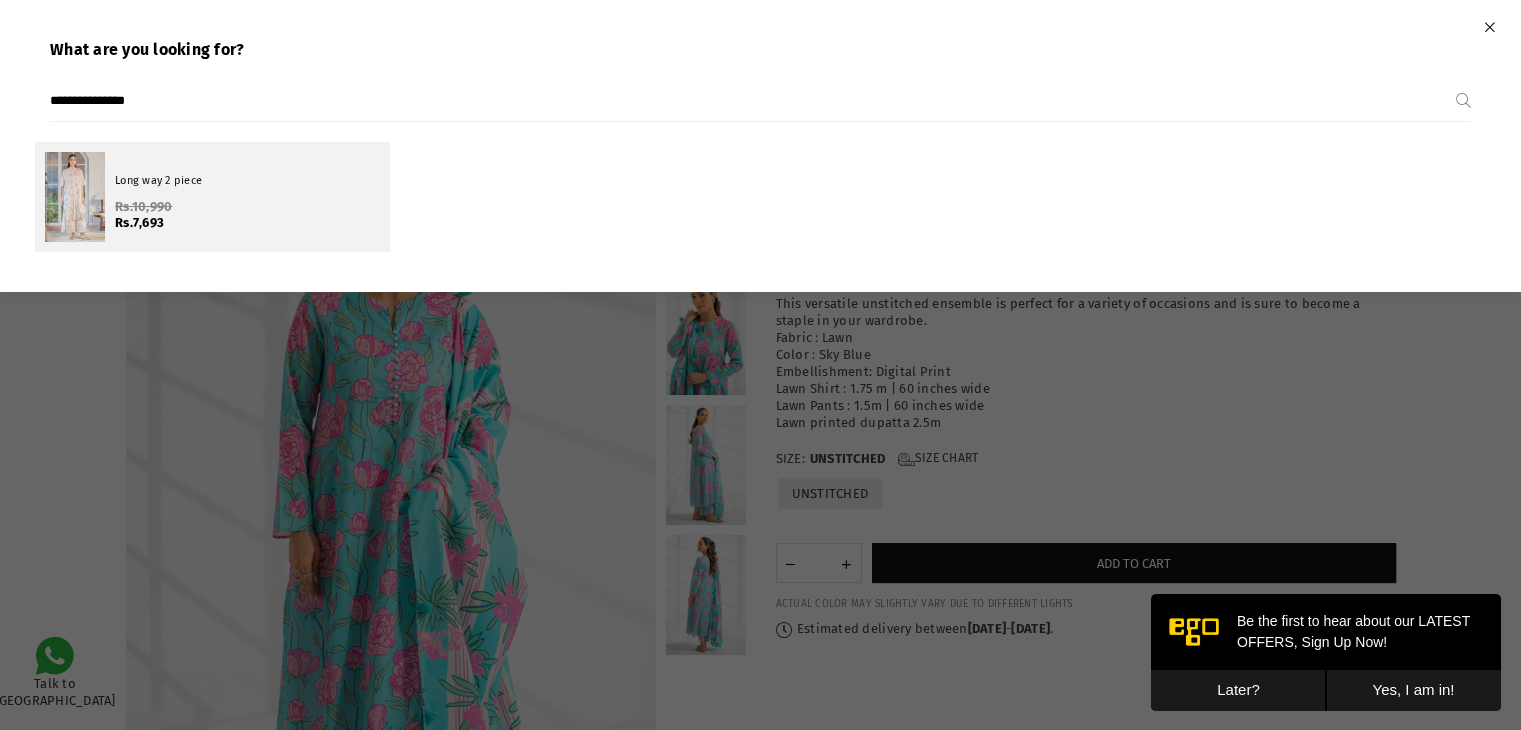 type on "**********" 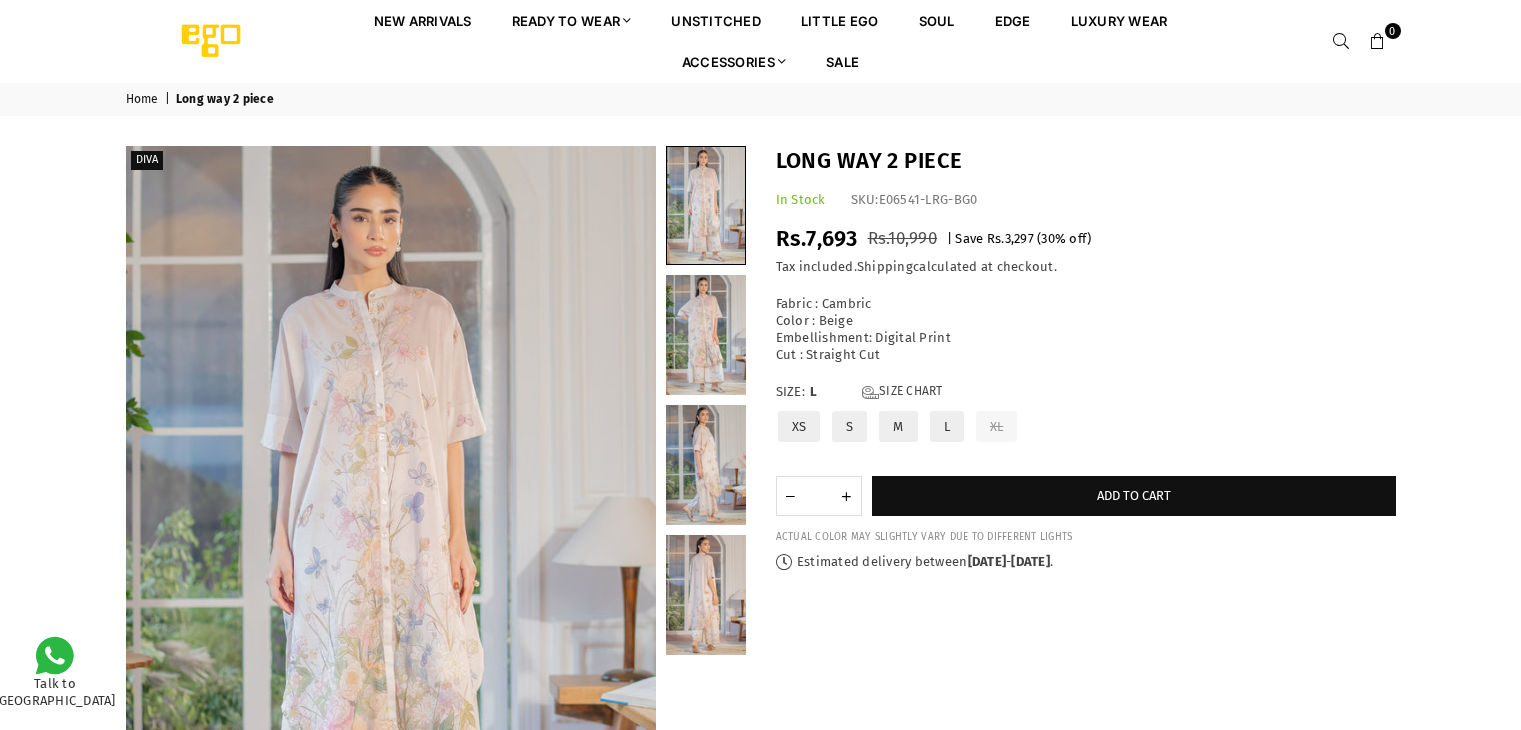 scroll, scrollTop: 0, scrollLeft: 0, axis: both 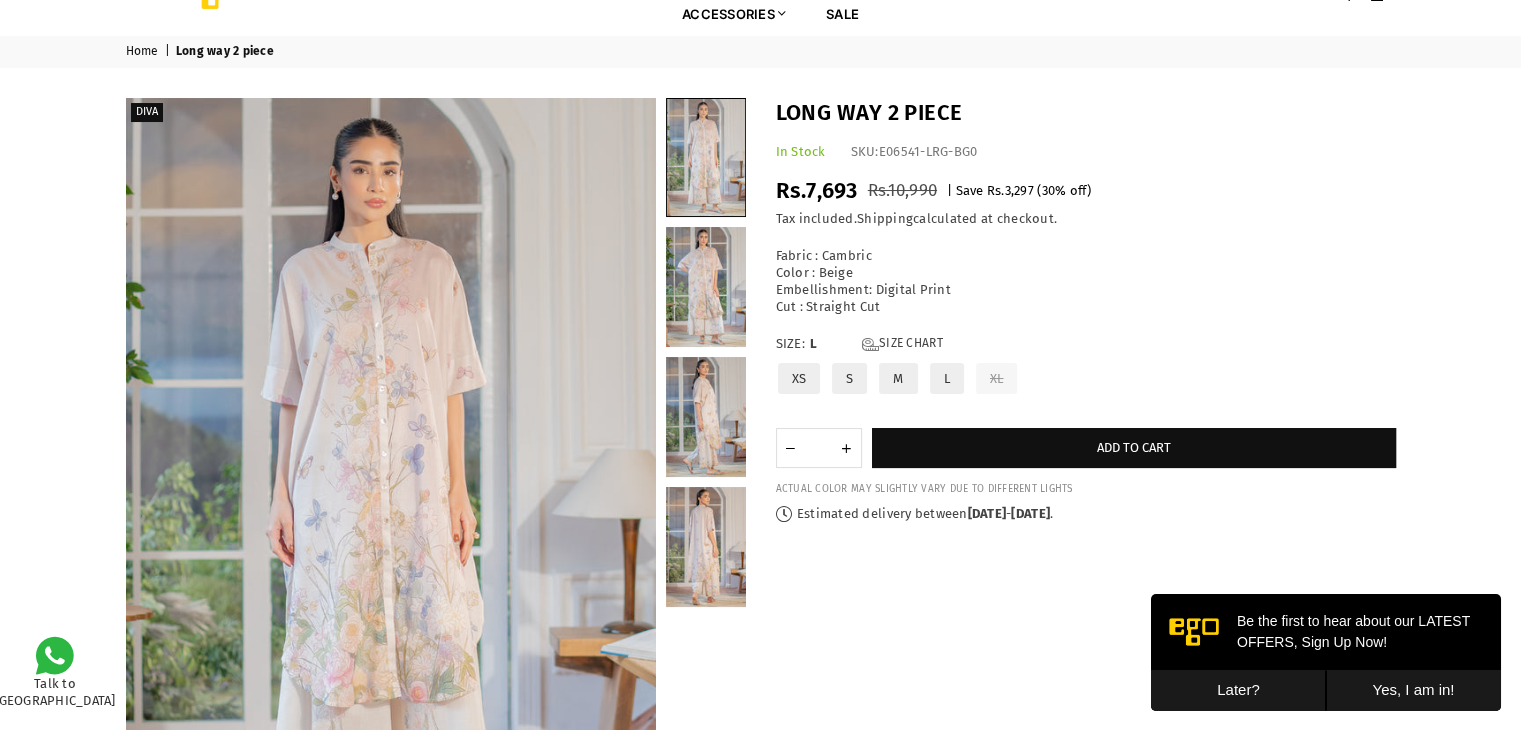 click on "M" at bounding box center [898, 378] 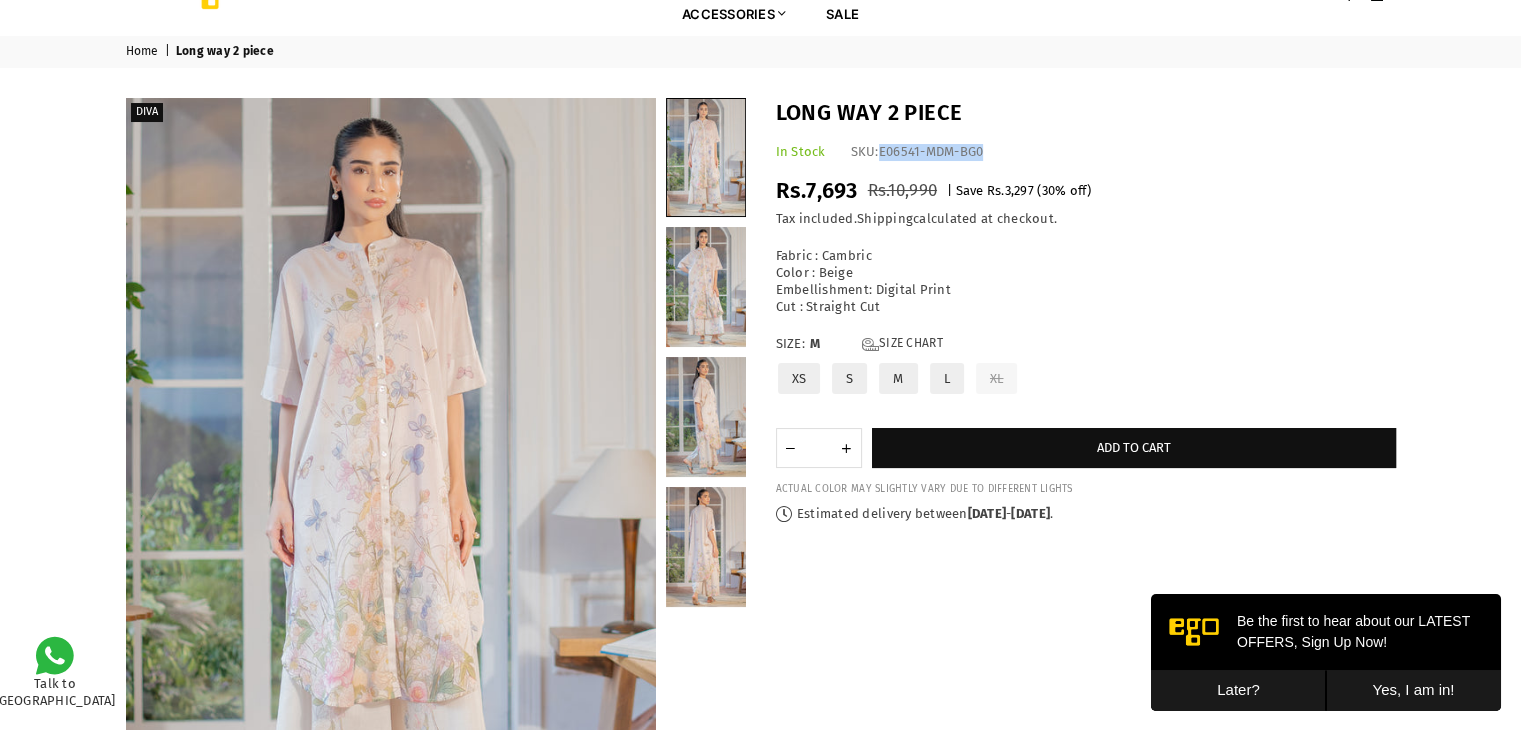 drag, startPoint x: 987, startPoint y: 146, endPoint x: 880, endPoint y: 147, distance: 107.00467 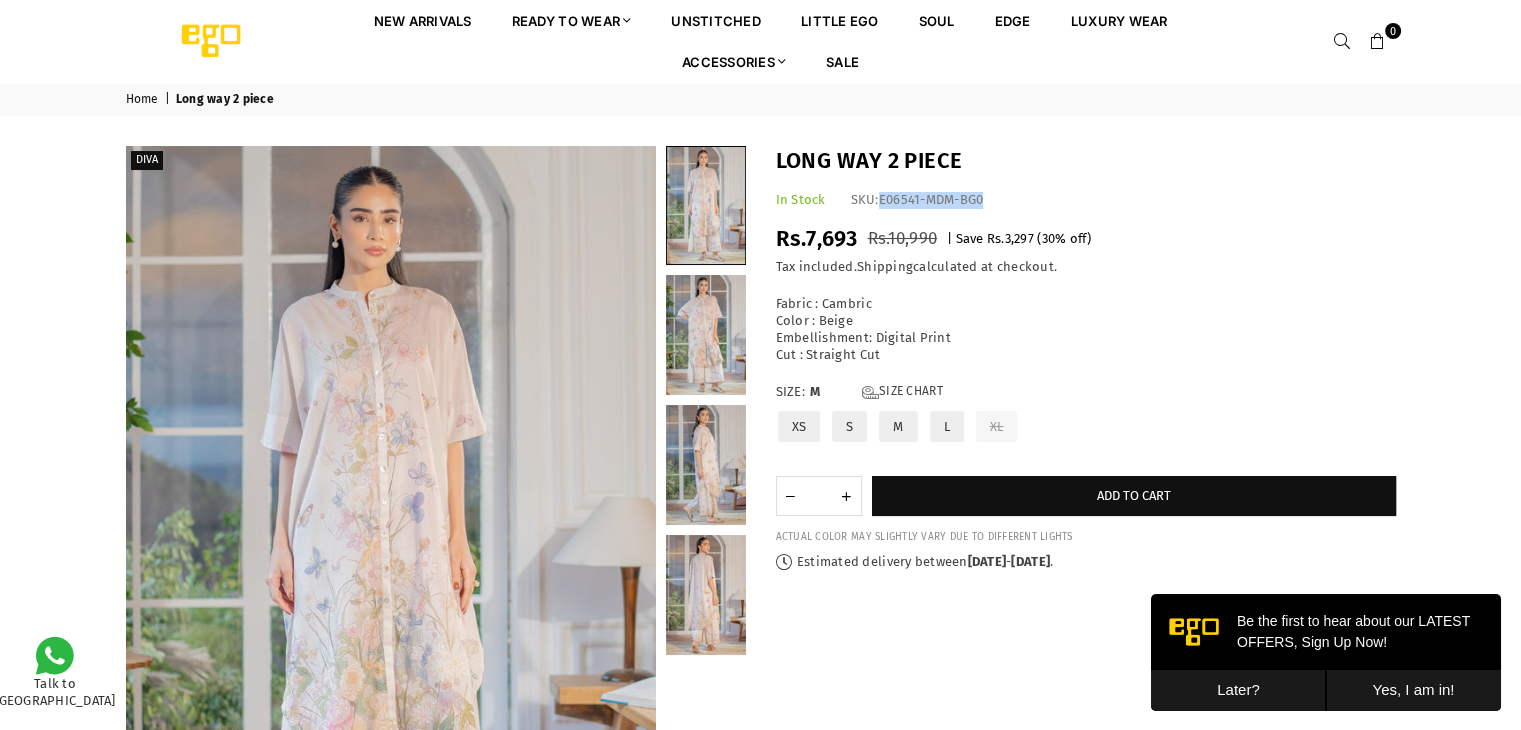 click at bounding box center (1342, 42) 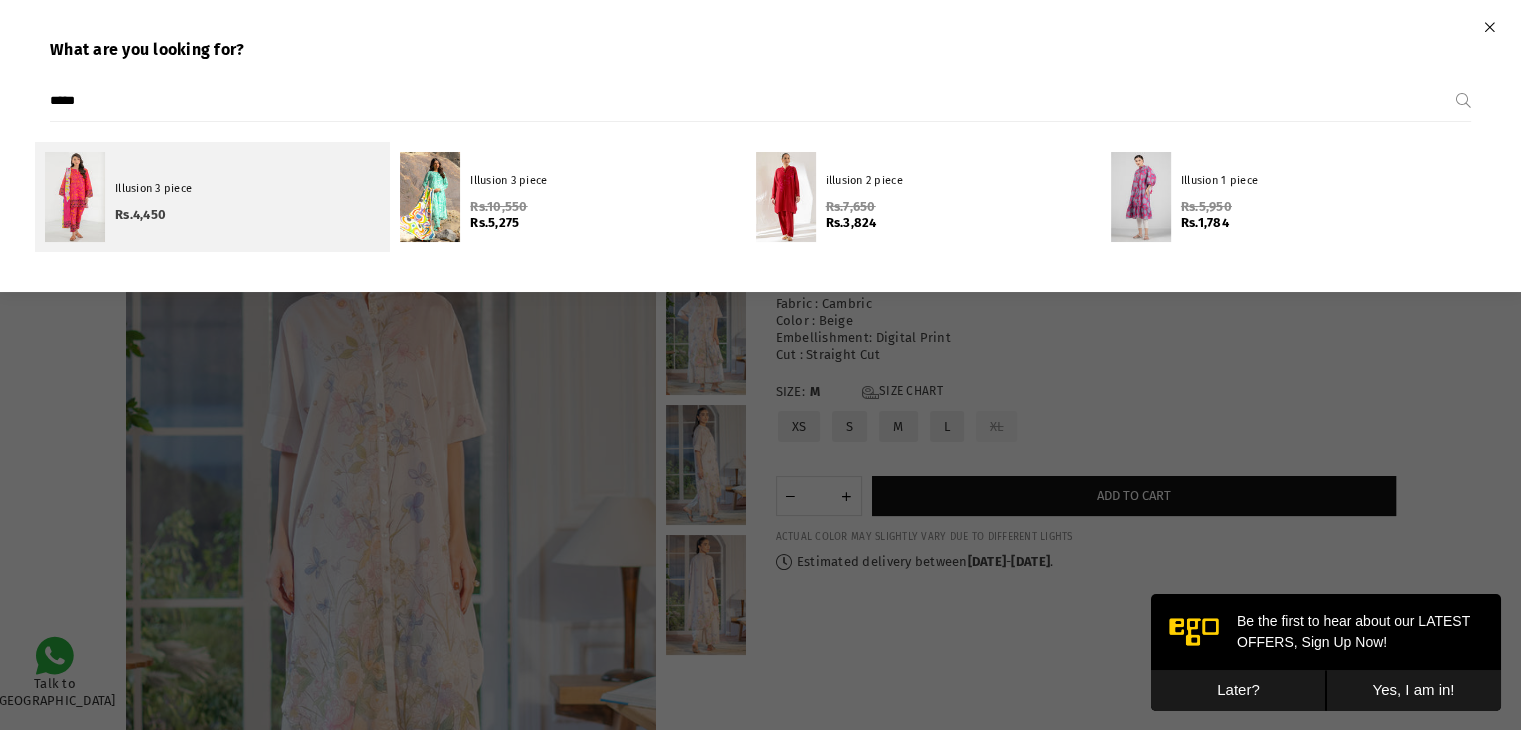 type on "*****" 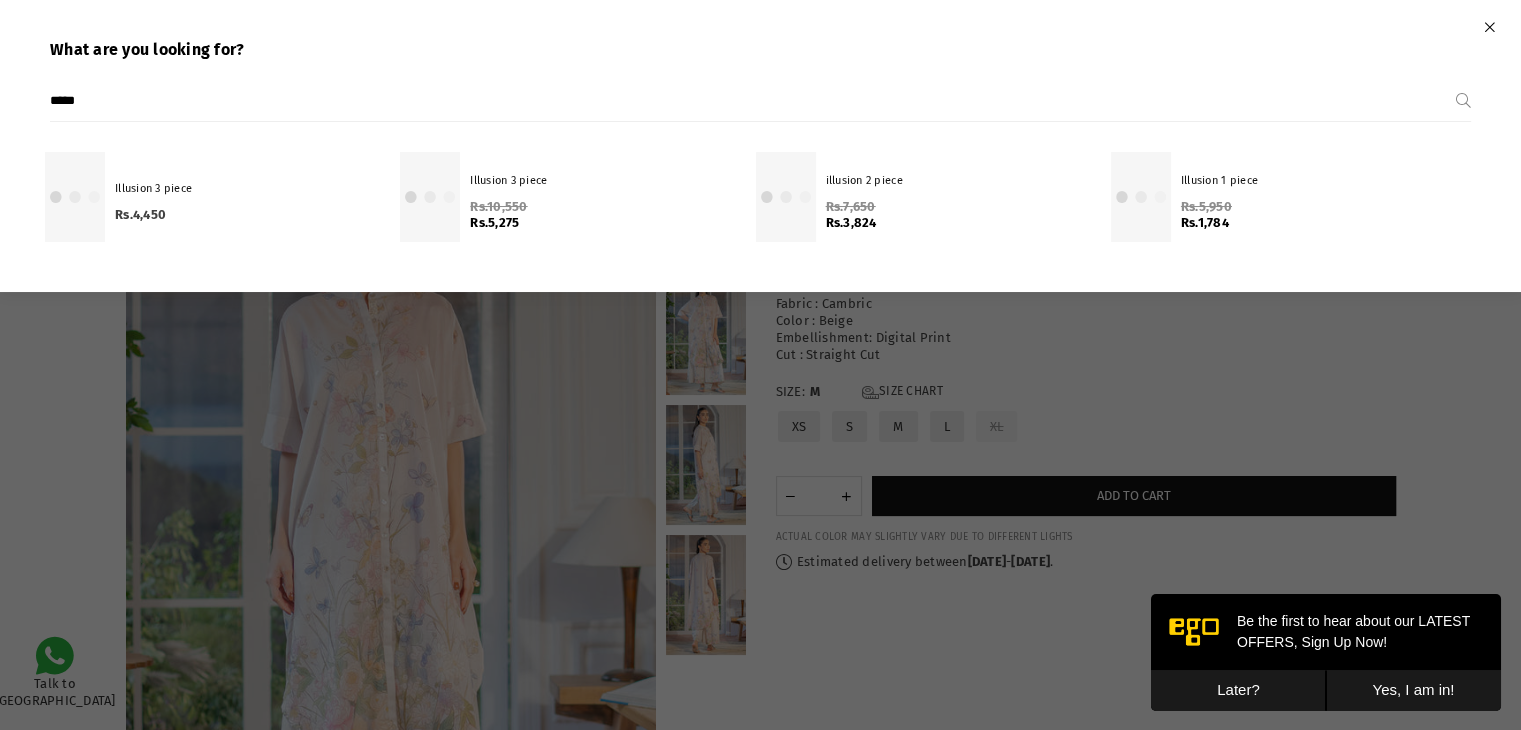 click on "Illusion 3 piece" at bounding box center (247, 189) 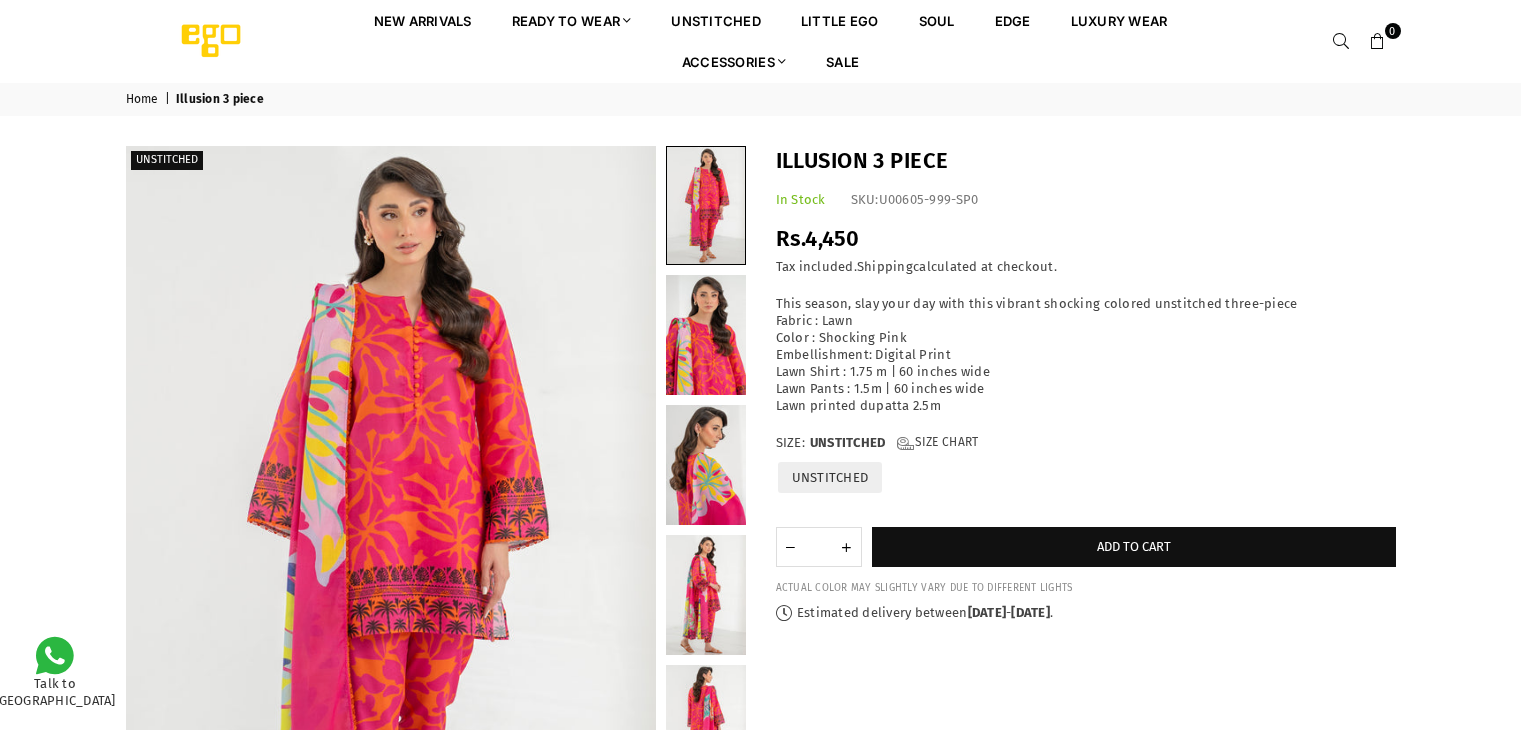 scroll, scrollTop: 0, scrollLeft: 0, axis: both 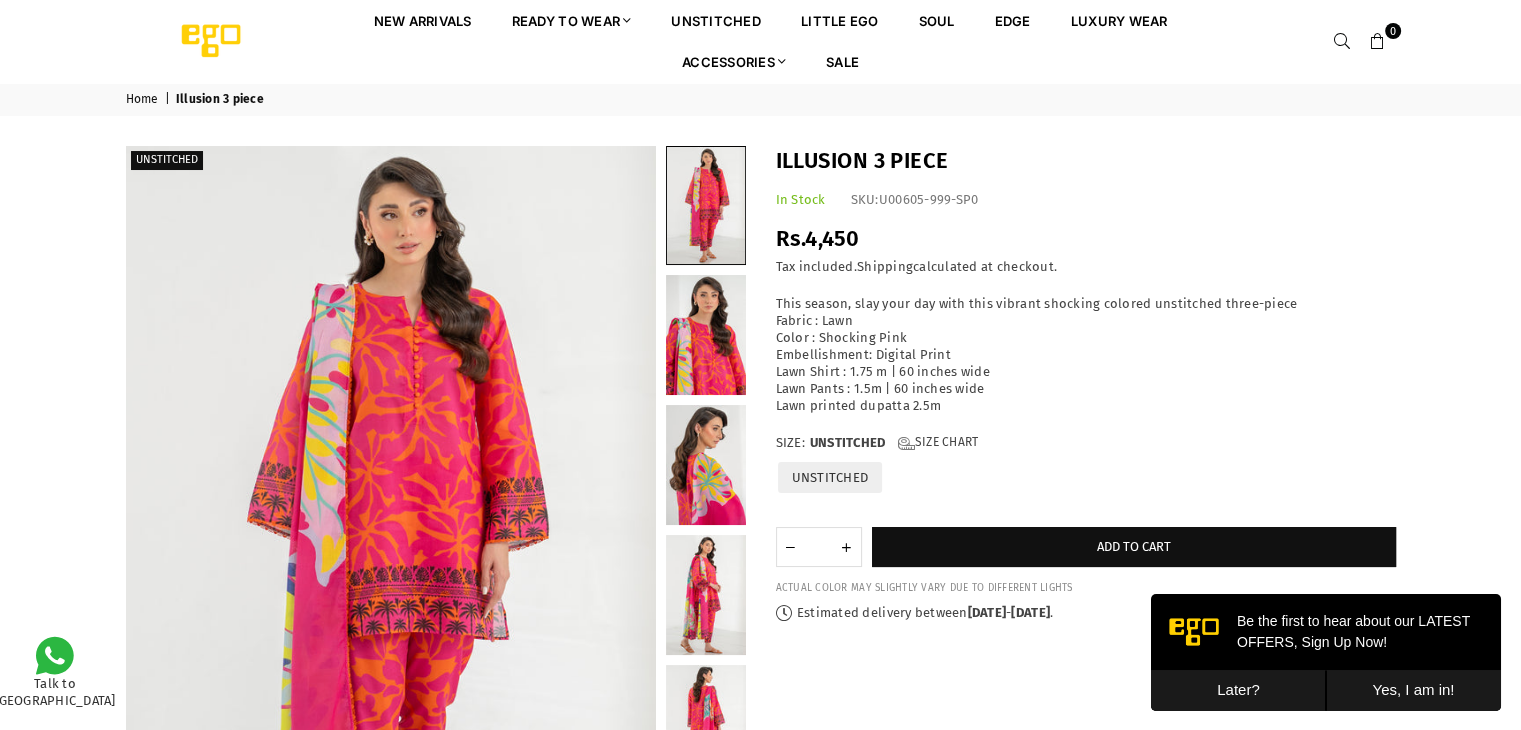 click on "New Arrivals  Ready to Wear  2 PIECE | 3 PIECE All Casuals All Luxury Diva Core Monzene Pulse Boho Soul unstitched  Little EGO  Soul  EDGE  Luxury Wear  Accessories  Bottoms Wraps Inner Sale" at bounding box center (776, 41) 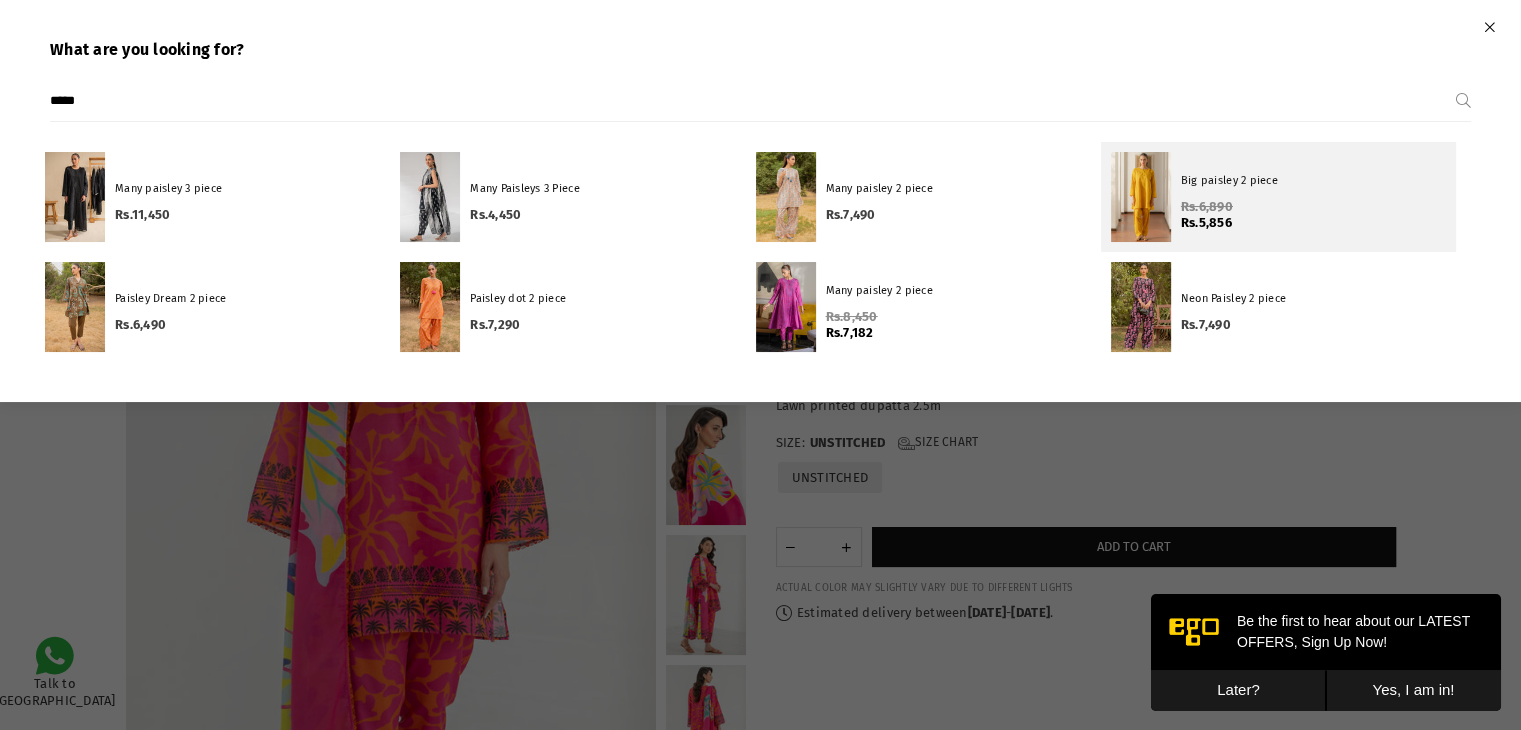 type on "*****" 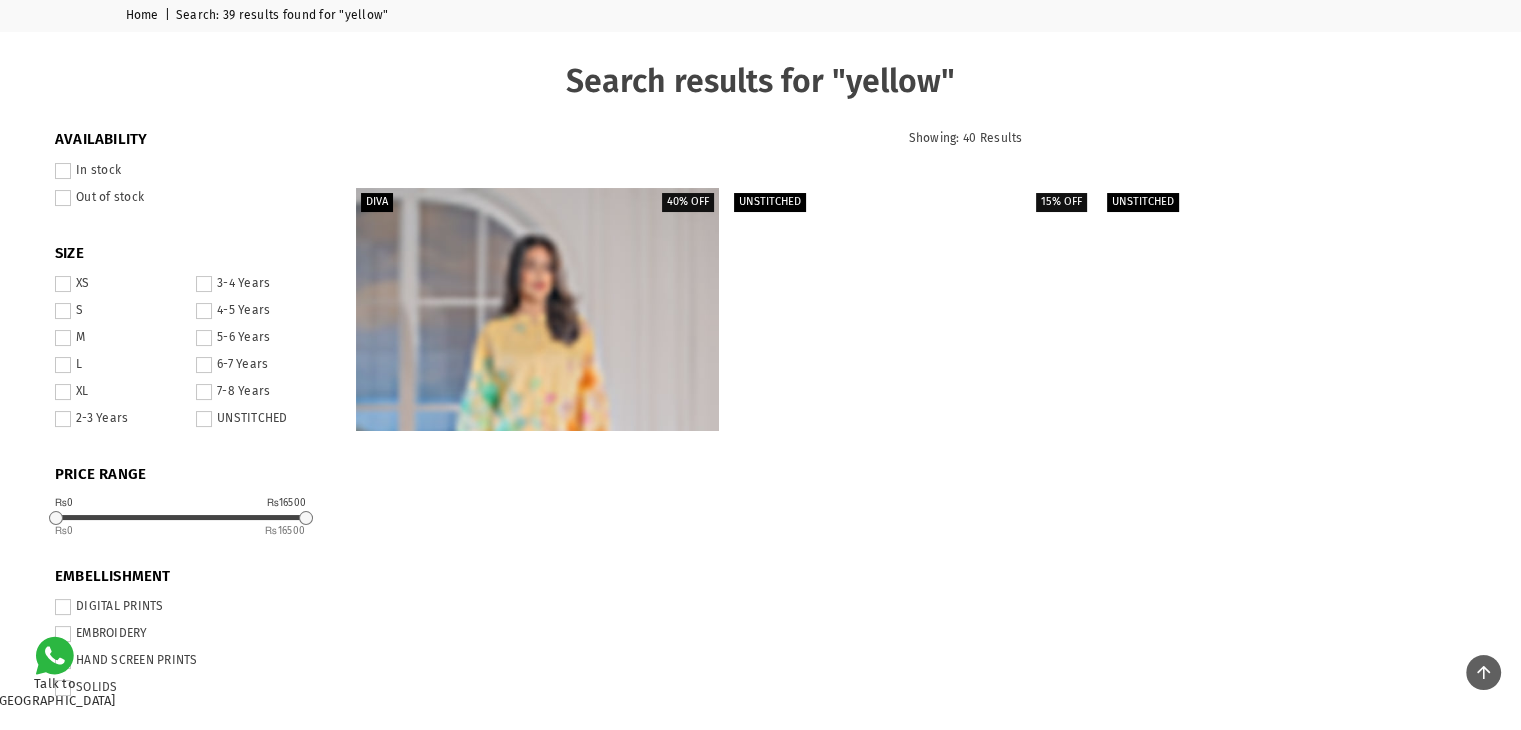scroll, scrollTop: 0, scrollLeft: 0, axis: both 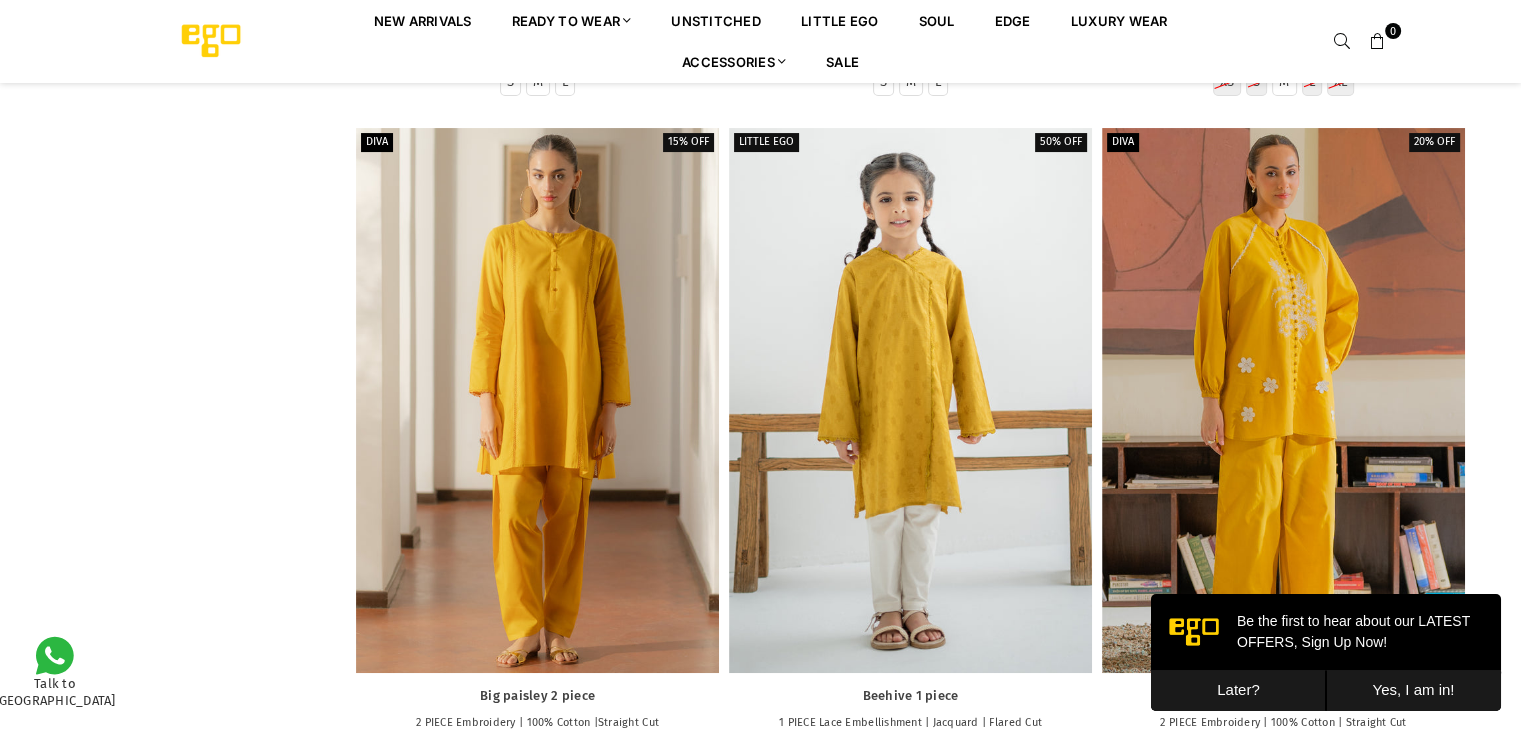click on "Availability    In stock   Out of stock  SIZE    XS   S   M   L   XL   2-3 Years   3-4 Years   4-5 Years   5-6 Years   6-7 Years   7-8 Years   UNSTITCHED  PRICE RANGE From To 			                                   ₨0                  ₨16500                           0 16500 		 EMBELLISHMENT    DIGITAL PRINTS   EMBROIDERY   HAND SCREEN PRINTS   SOLIDS  CUT STYLE    A-LINE CUT   FLARED CUT   LOOSE CUT   STRAIGHT CUT  PIECE    1 PIECE   2 PIECE   3 PIECE  SEASON    FALL   SPRING   SUMMER  PRODUCT TYPE    EDGE   Little EGO   READY TO WEAR   SOUL   Unstitched   Wraps" at bounding box center [205, -2744] 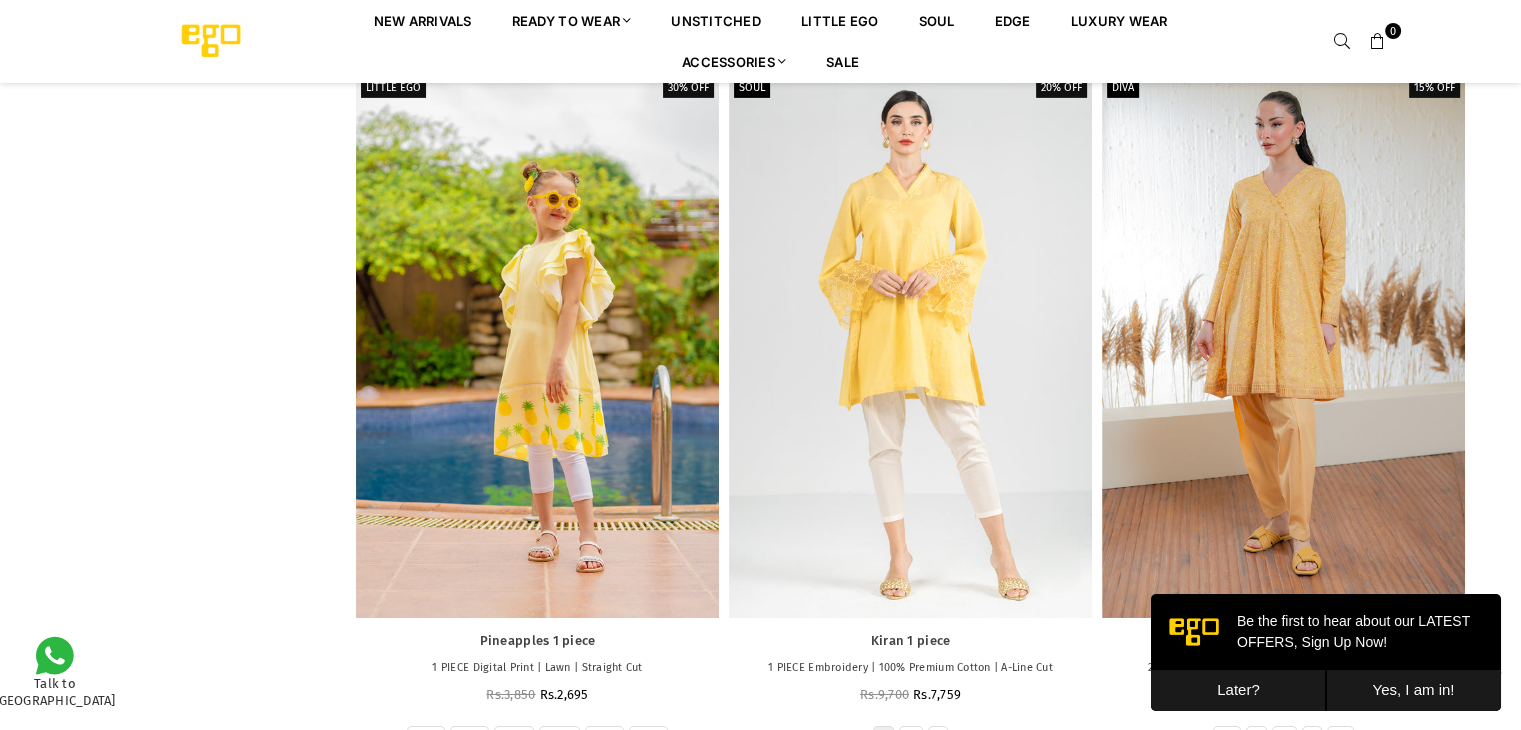 scroll, scrollTop: 6580, scrollLeft: 0, axis: vertical 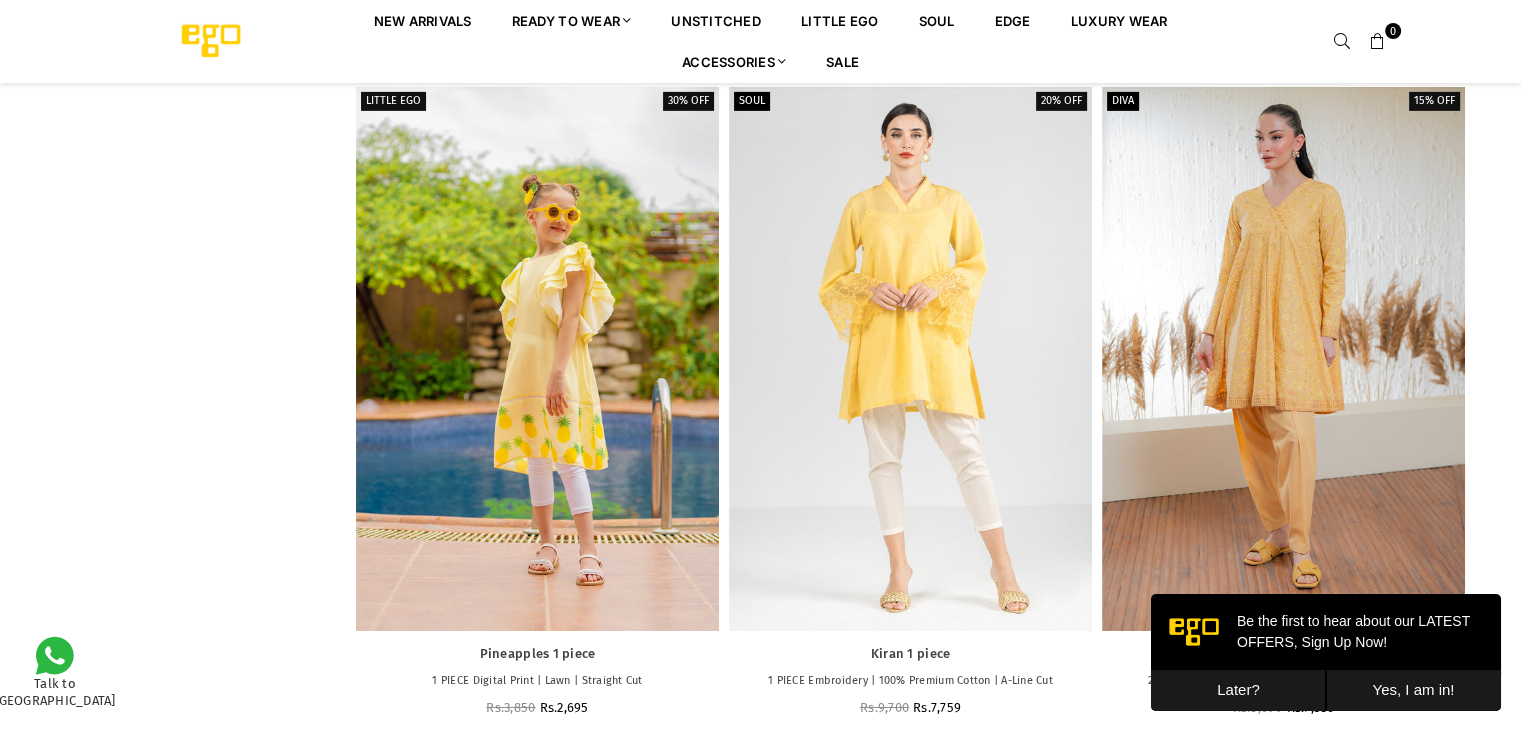 click at bounding box center (1342, 42) 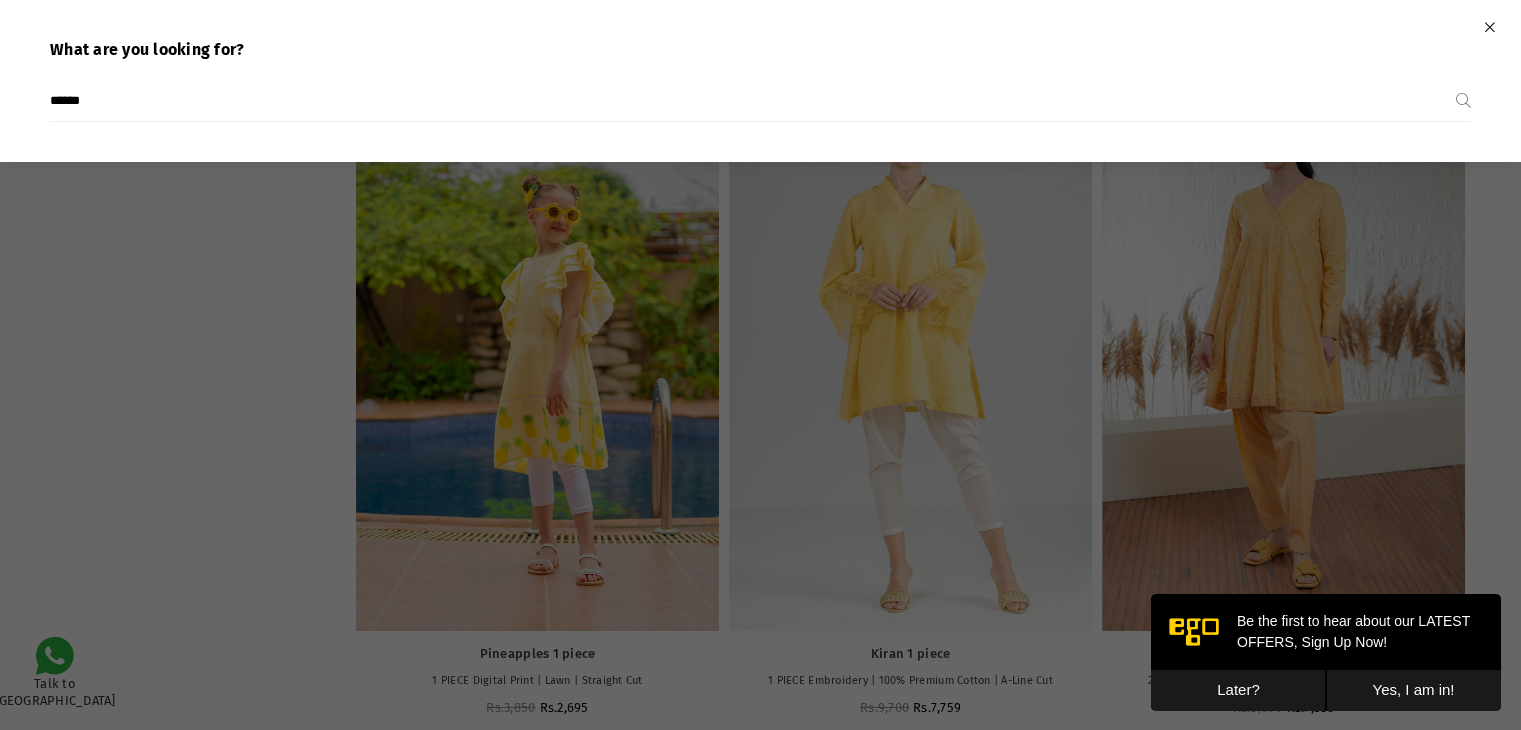 click on "******" at bounding box center (753, 101) 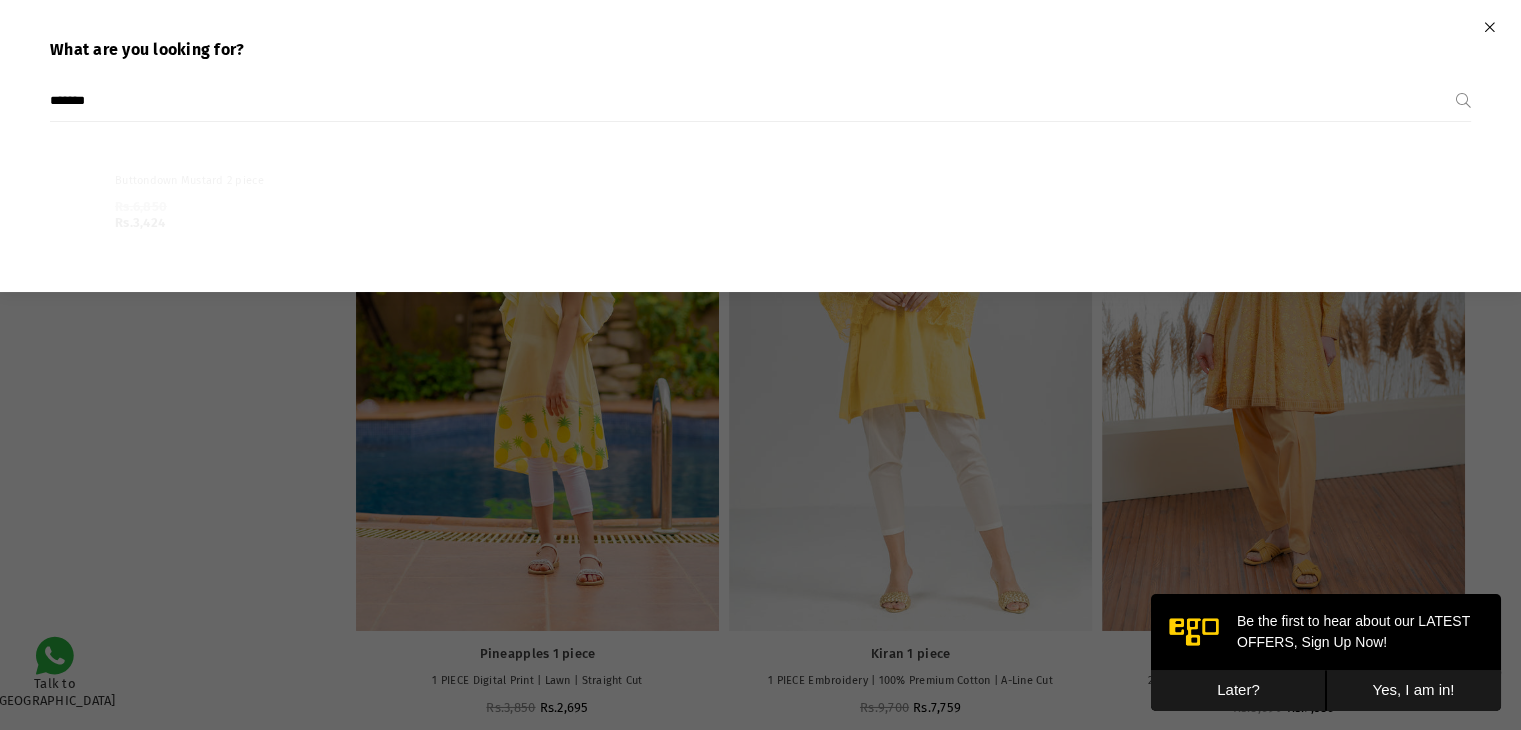 type on "*******" 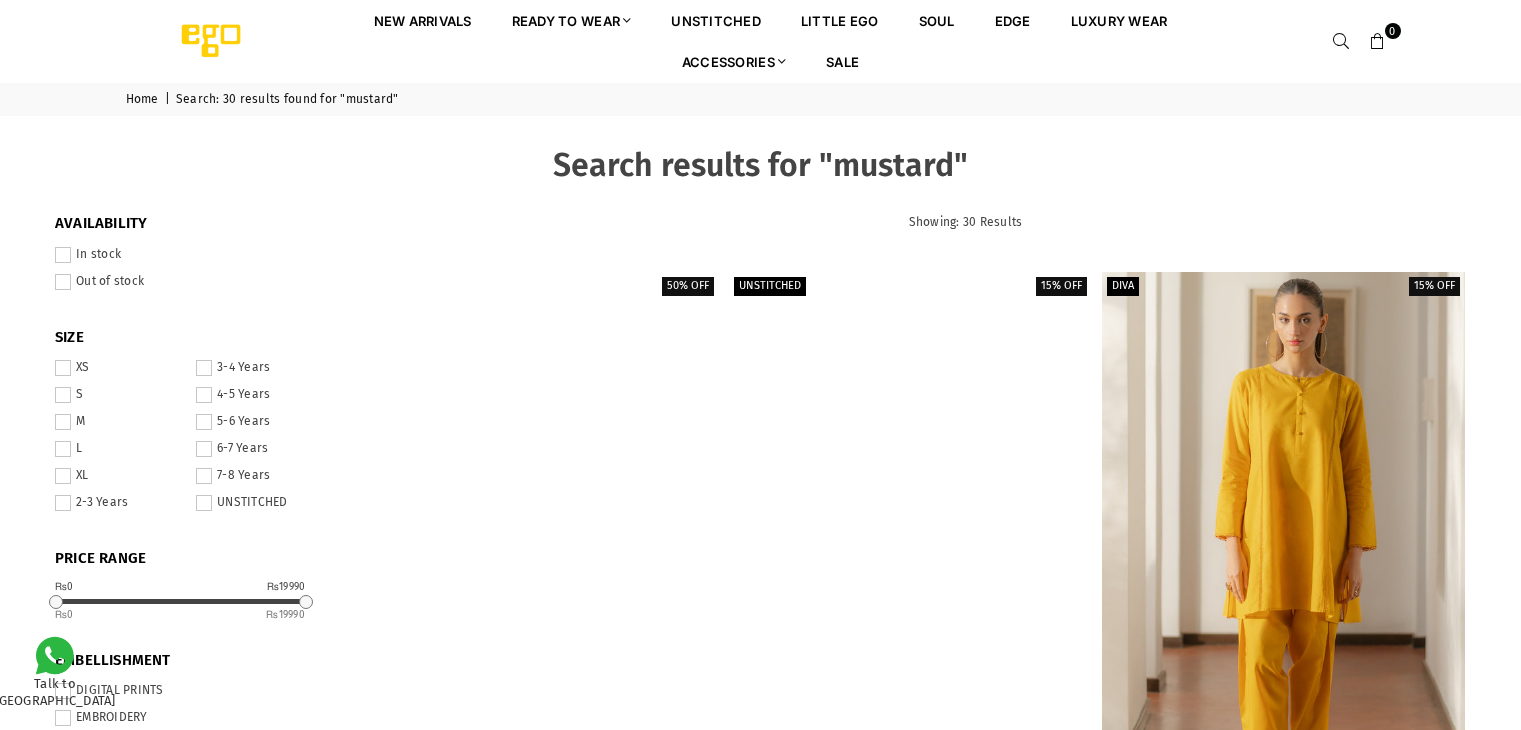 scroll, scrollTop: 0, scrollLeft: 0, axis: both 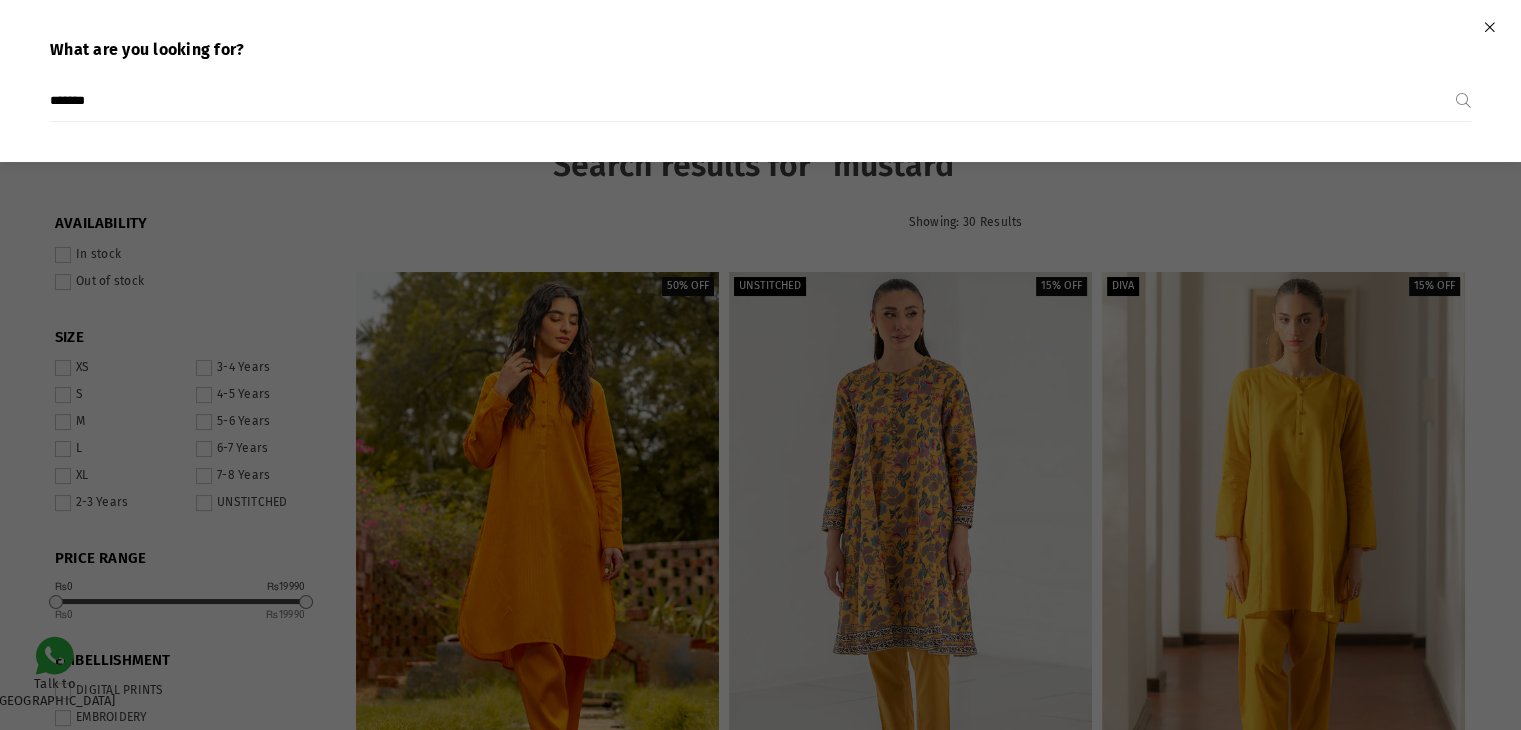 type on "**********" 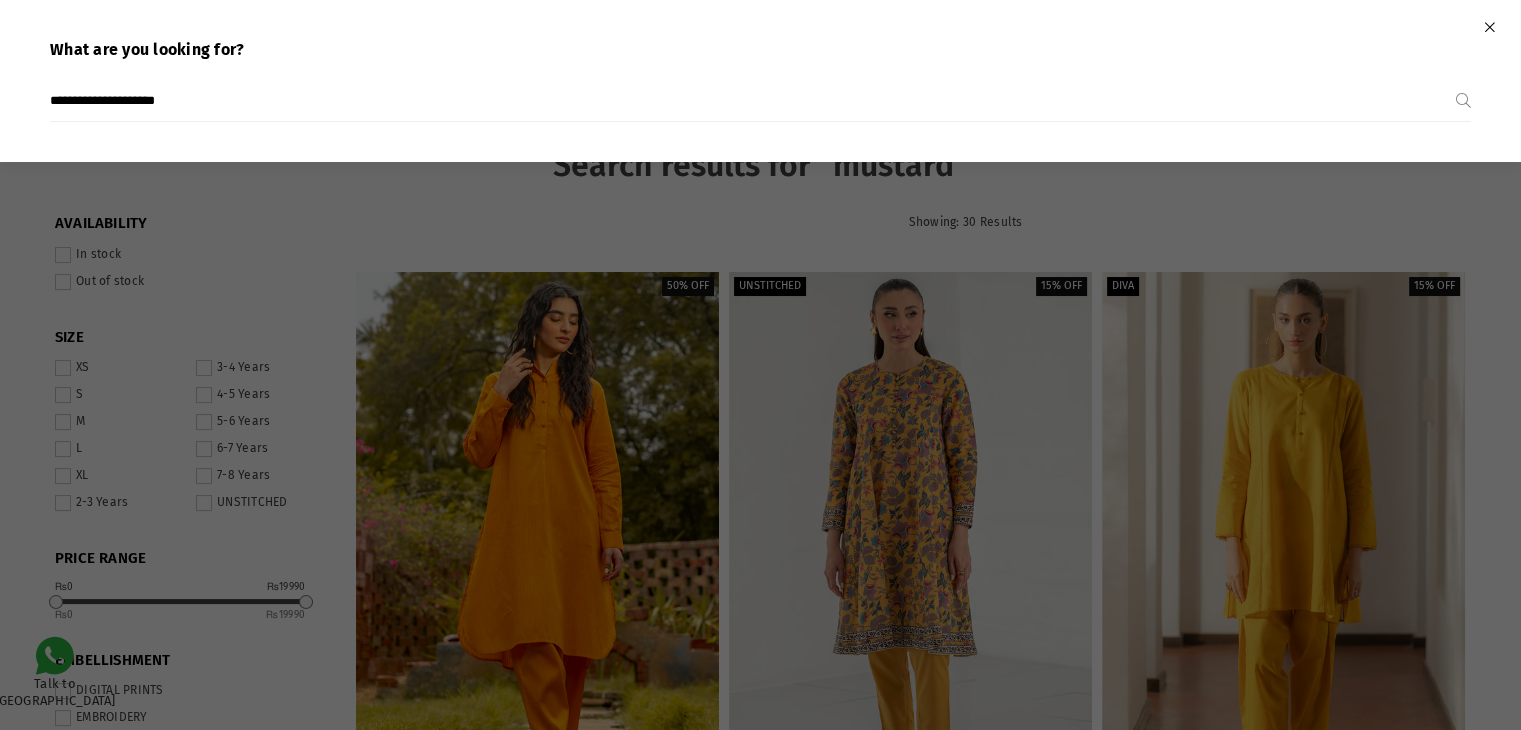 scroll, scrollTop: 0, scrollLeft: 0, axis: both 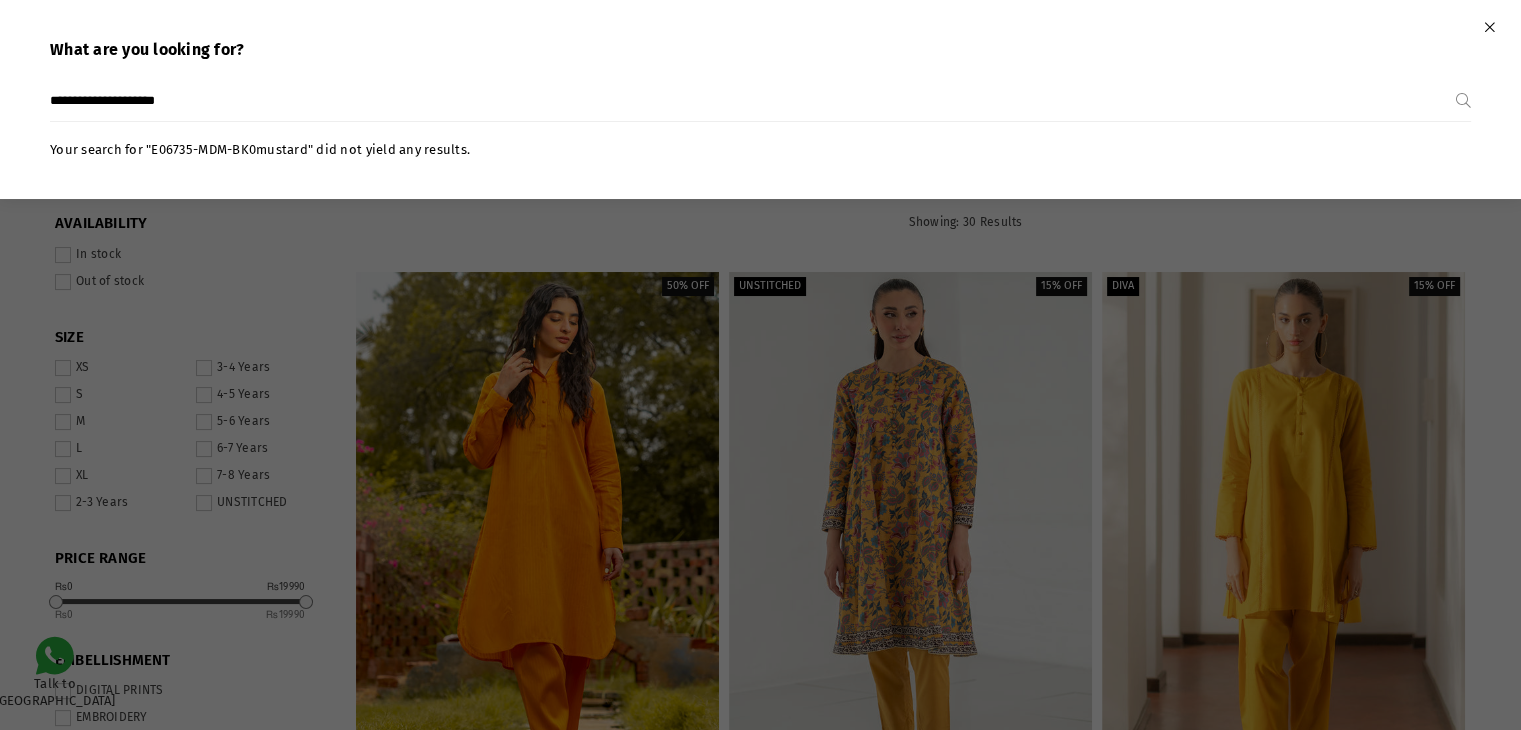 click on "**********" at bounding box center [753, 101] 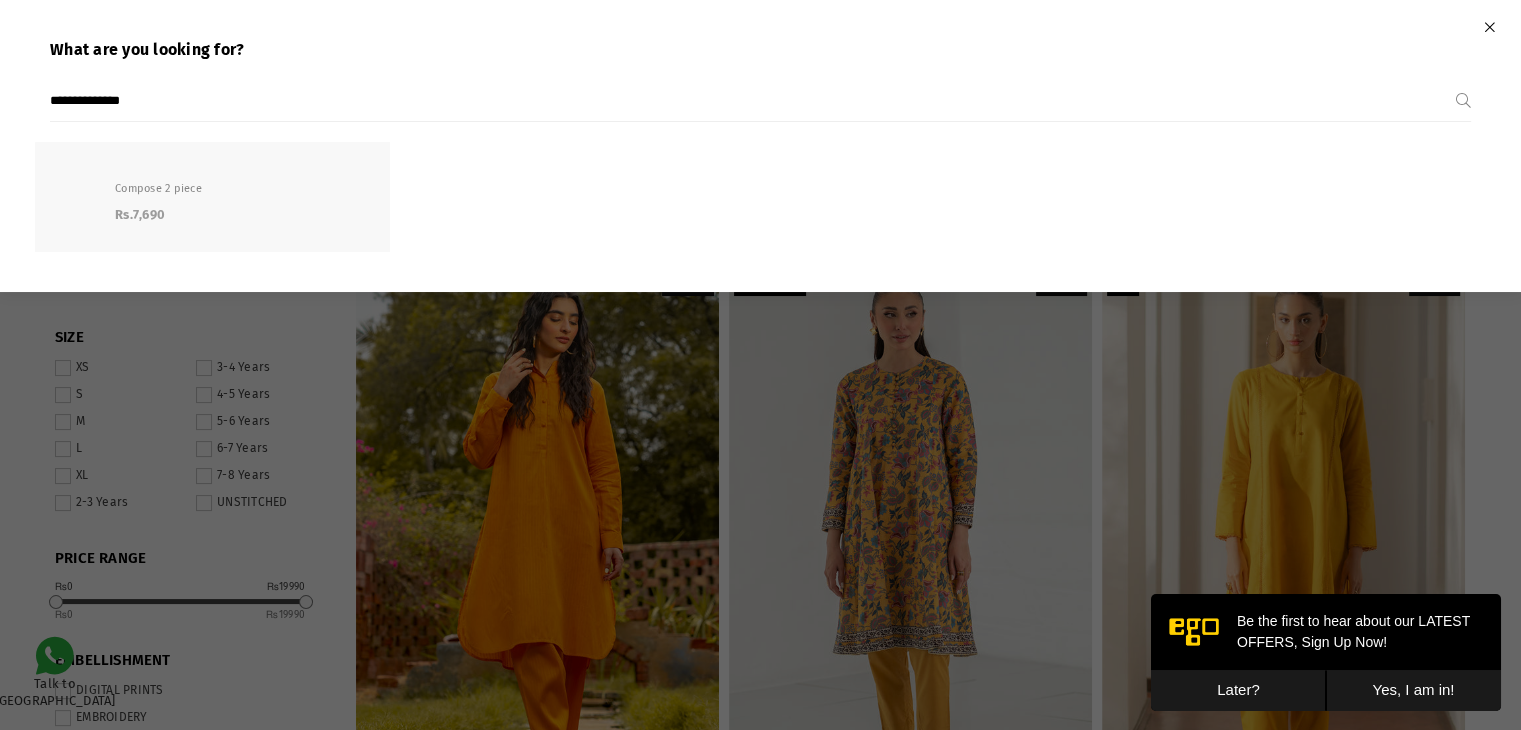 scroll, scrollTop: 0, scrollLeft: 0, axis: both 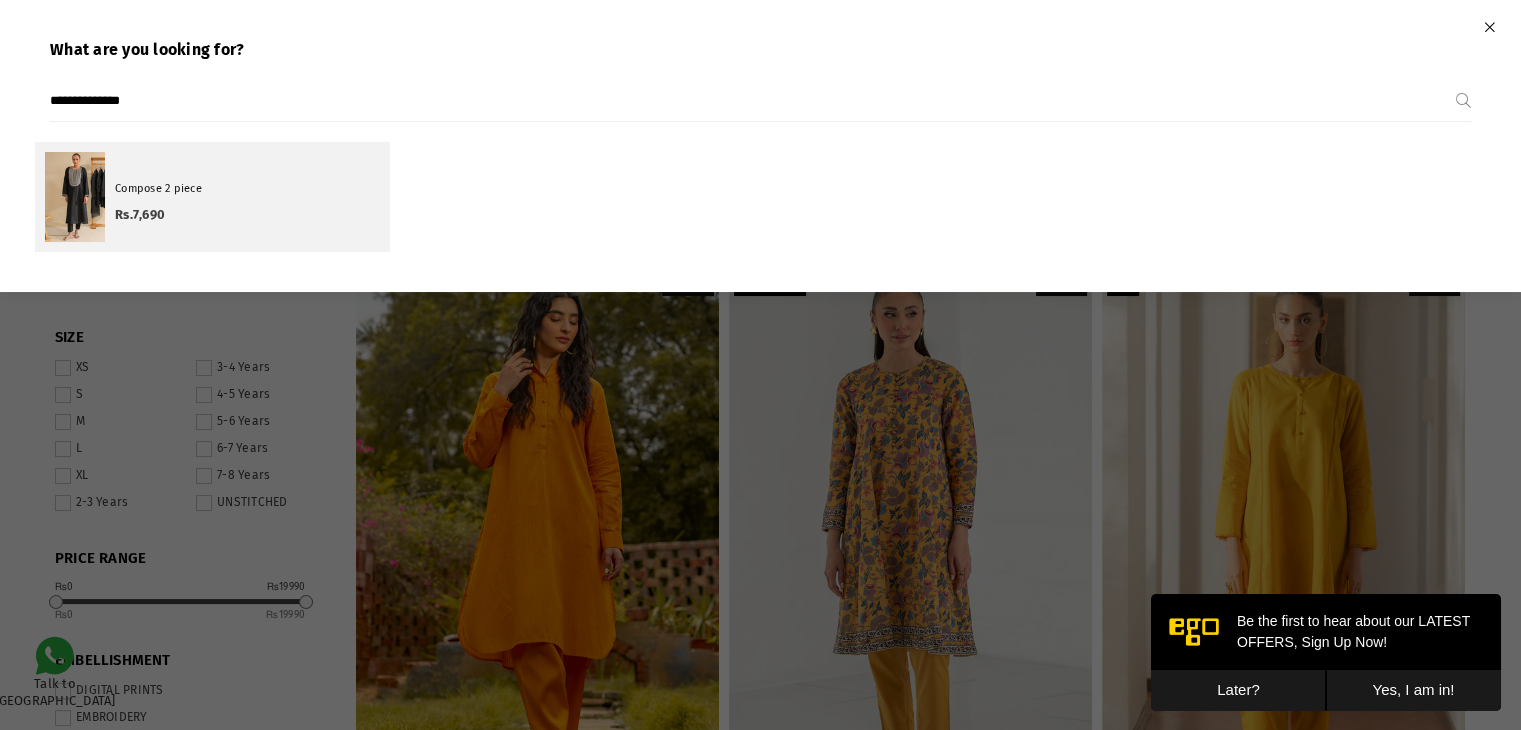 type on "**********" 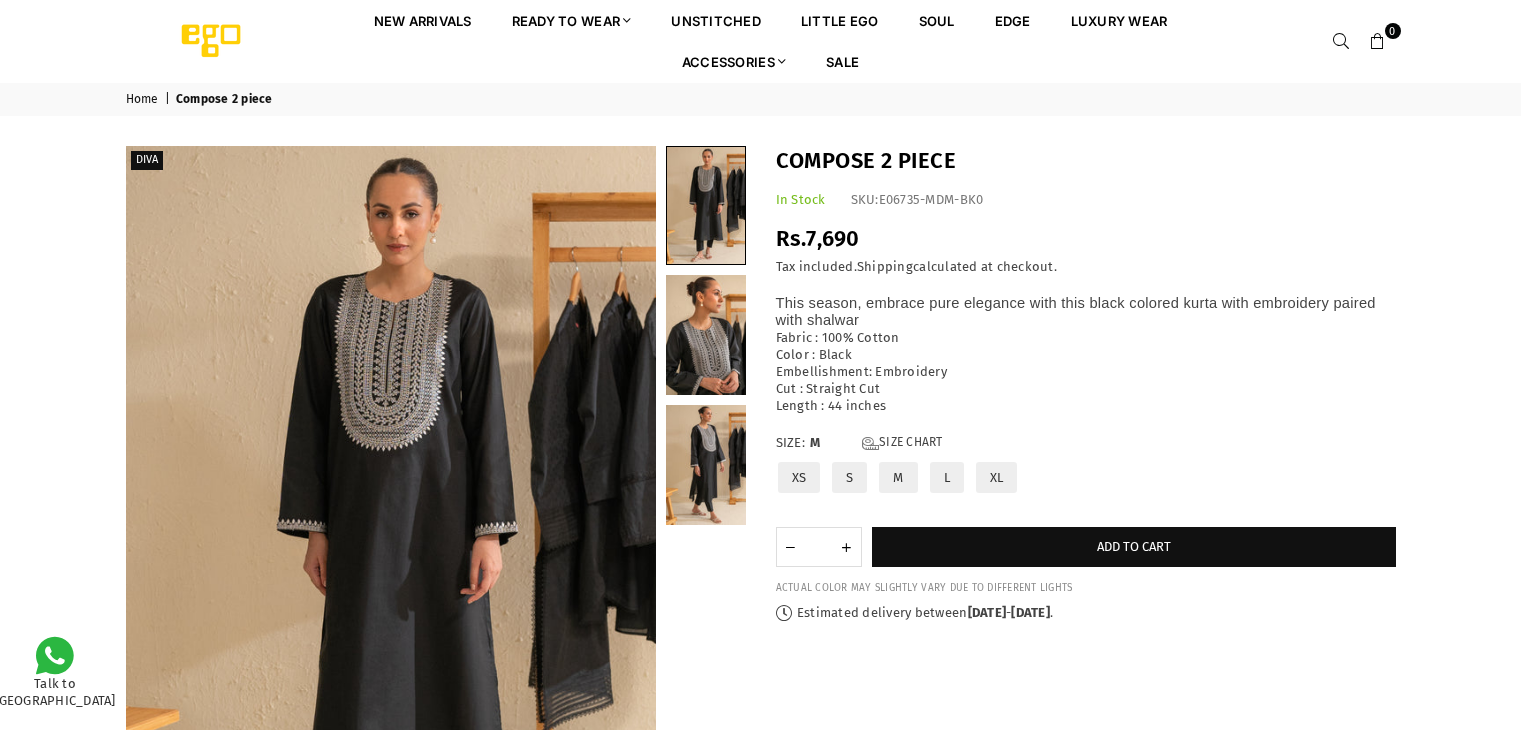 scroll, scrollTop: 0, scrollLeft: 0, axis: both 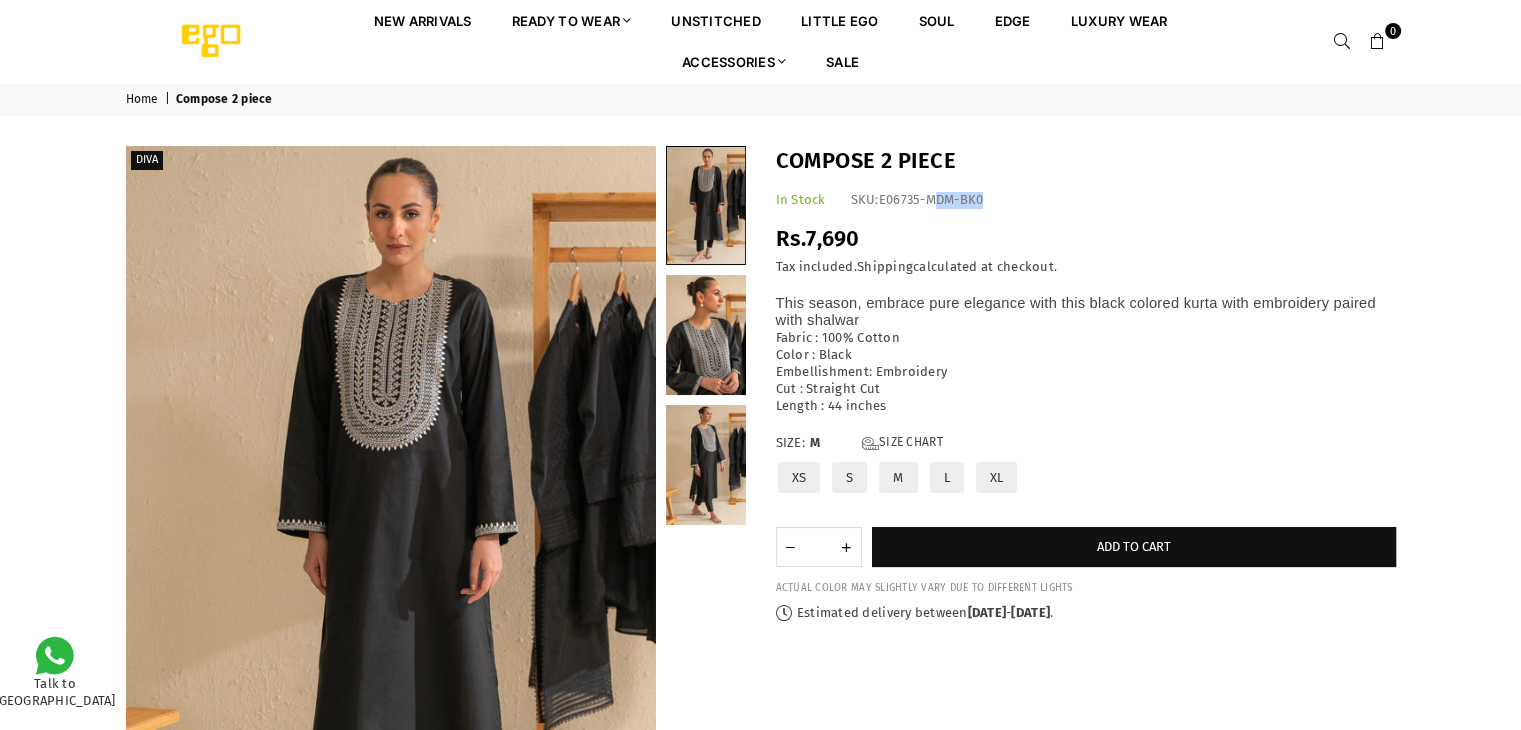 drag, startPoint x: 988, startPoint y: 193, endPoint x: 932, endPoint y: 199, distance: 56.32051 